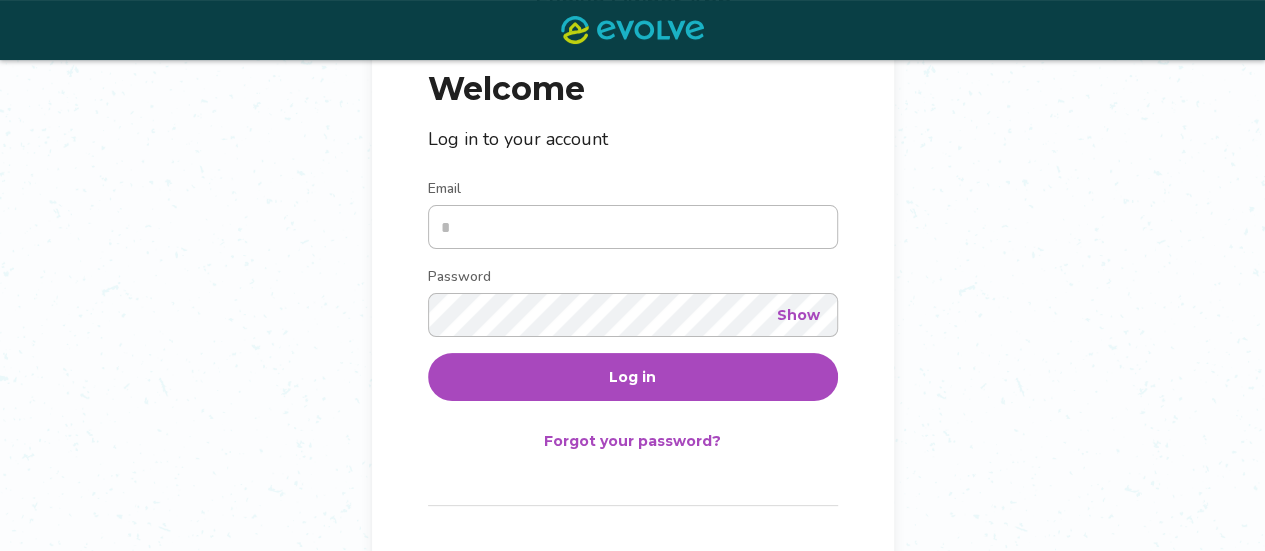 scroll, scrollTop: 199, scrollLeft: 0, axis: vertical 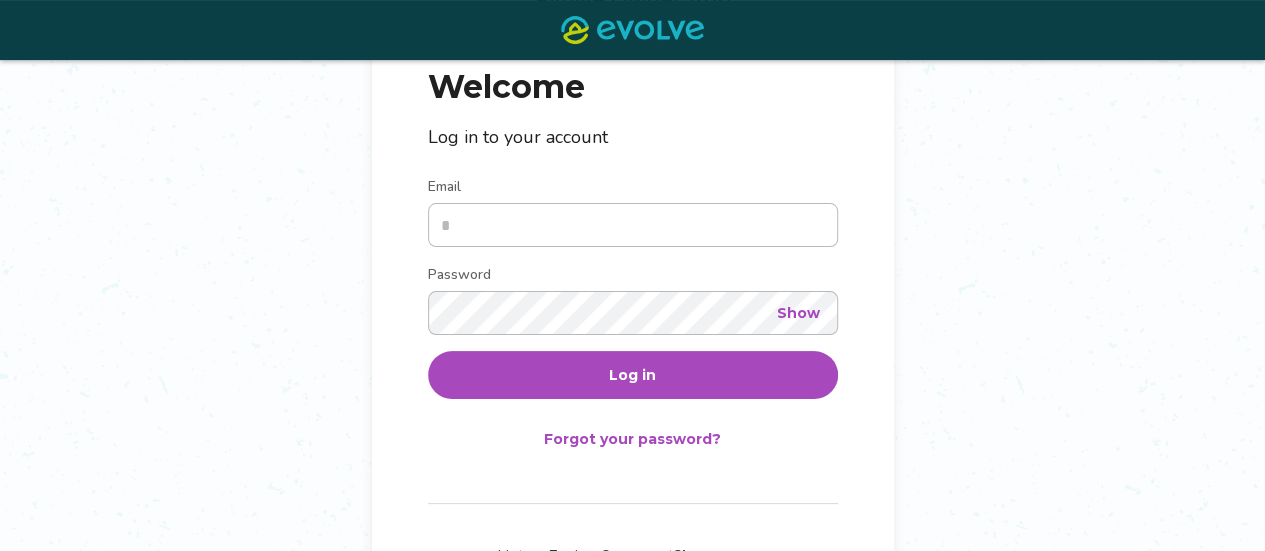 type on "**********" 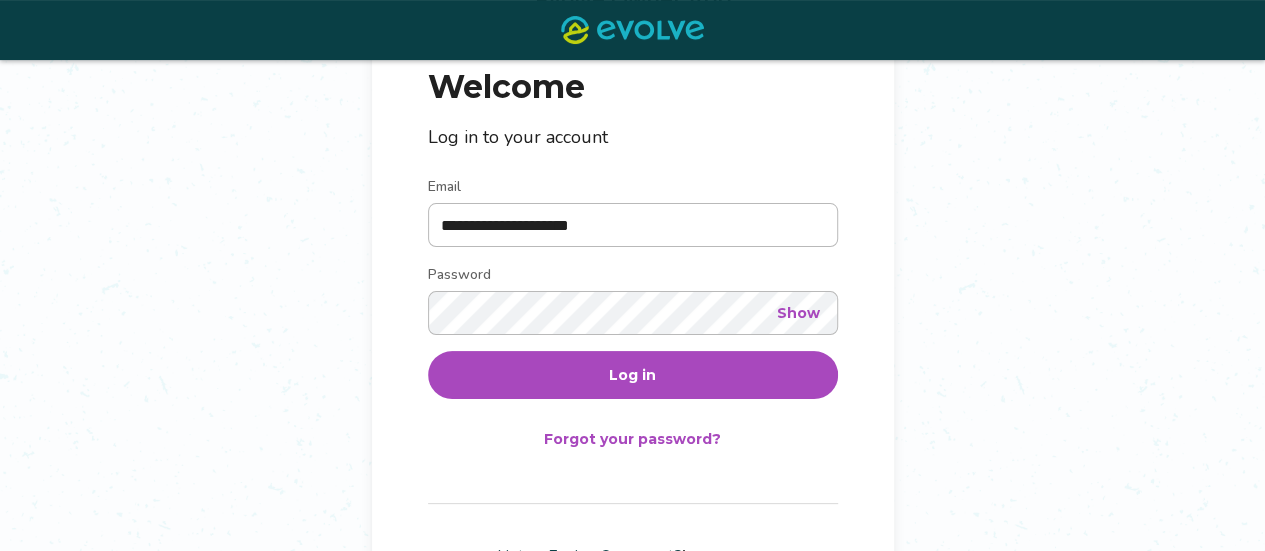 click on "Log in" at bounding box center [632, 375] 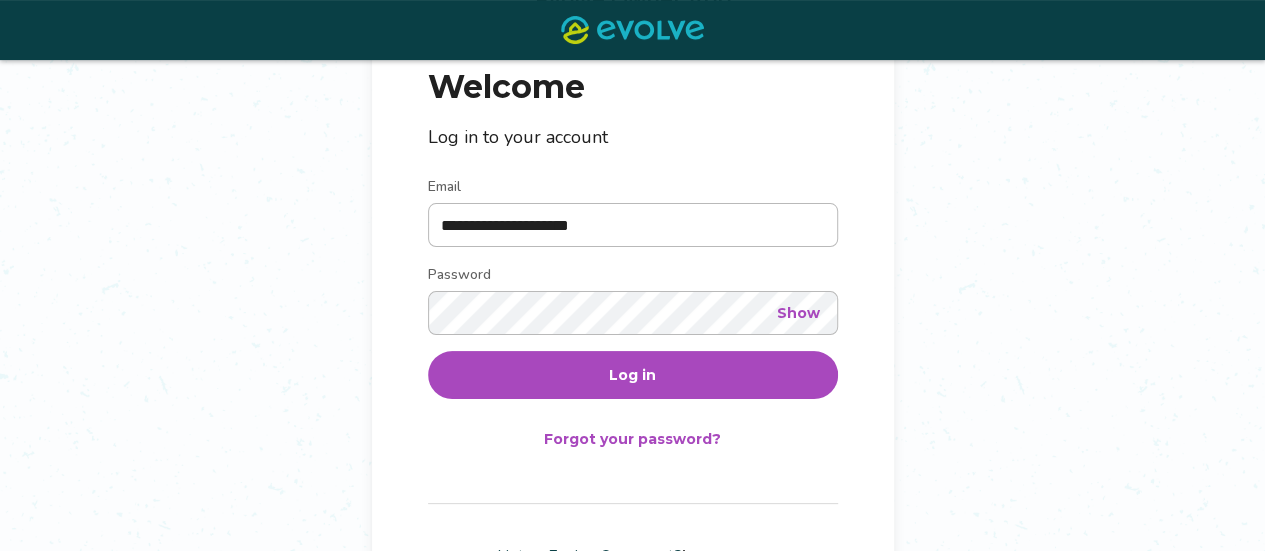 scroll, scrollTop: 0, scrollLeft: 0, axis: both 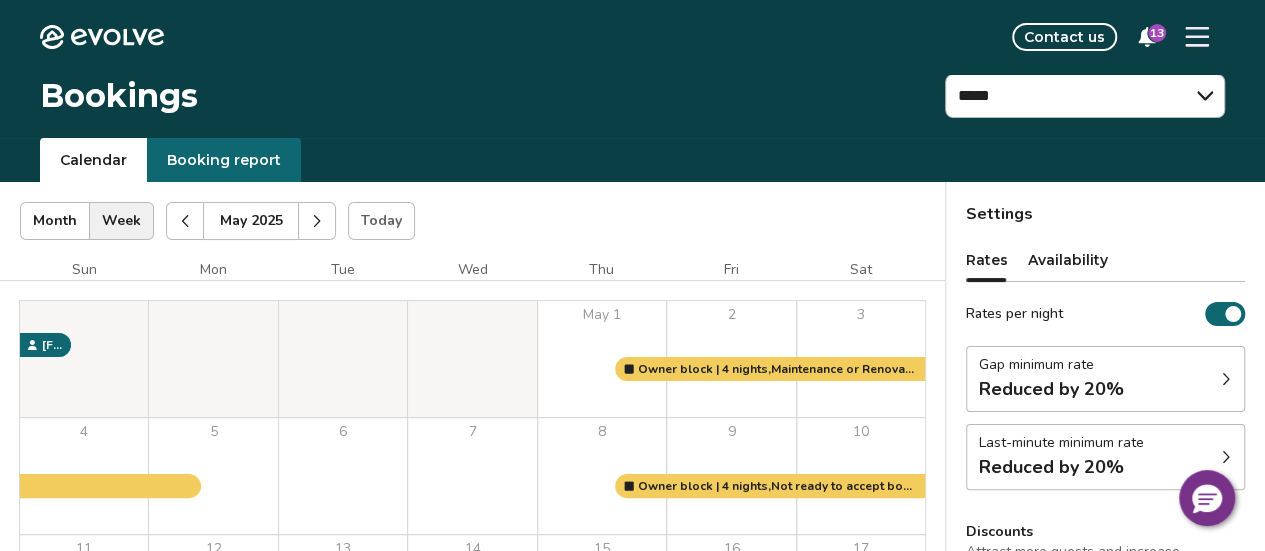 click at bounding box center [317, 221] 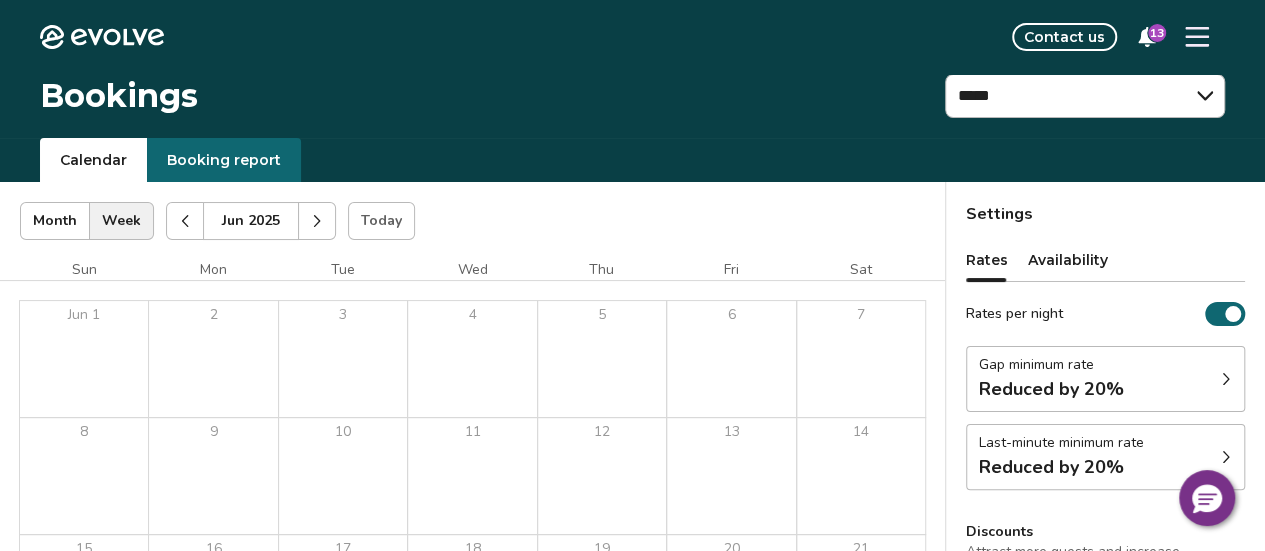 click at bounding box center (317, 221) 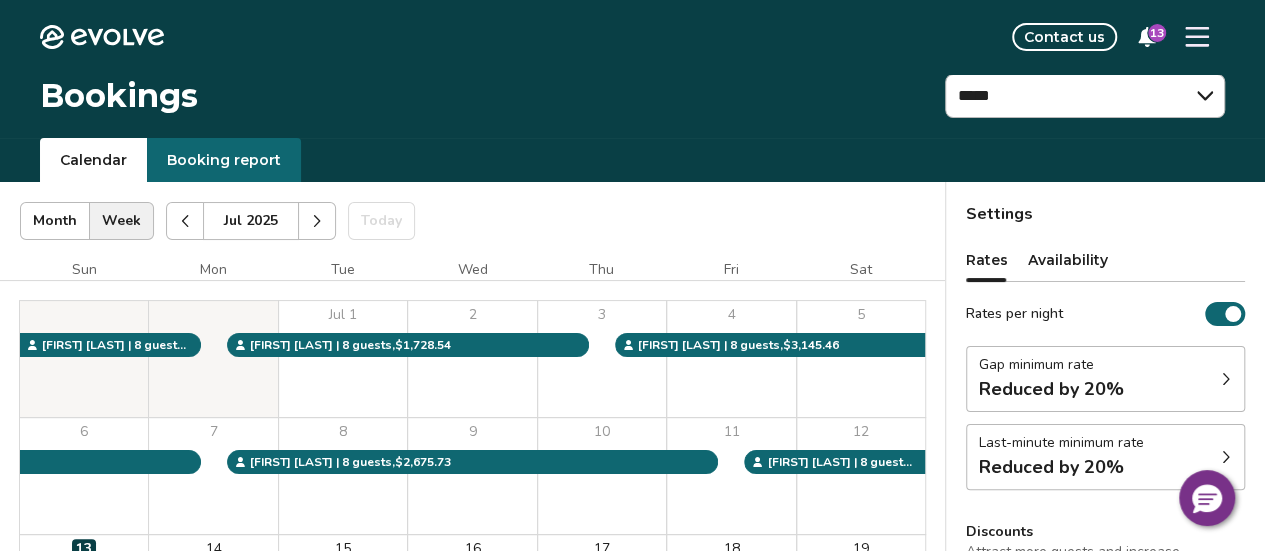 click at bounding box center [1197, 37] 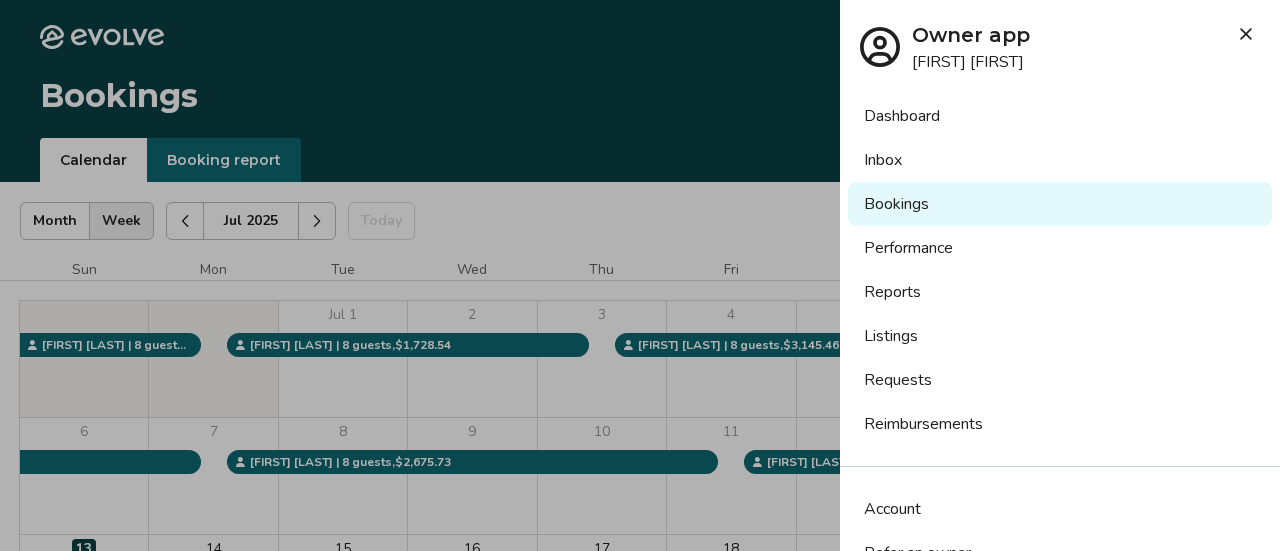click on "Performance" at bounding box center [1060, 248] 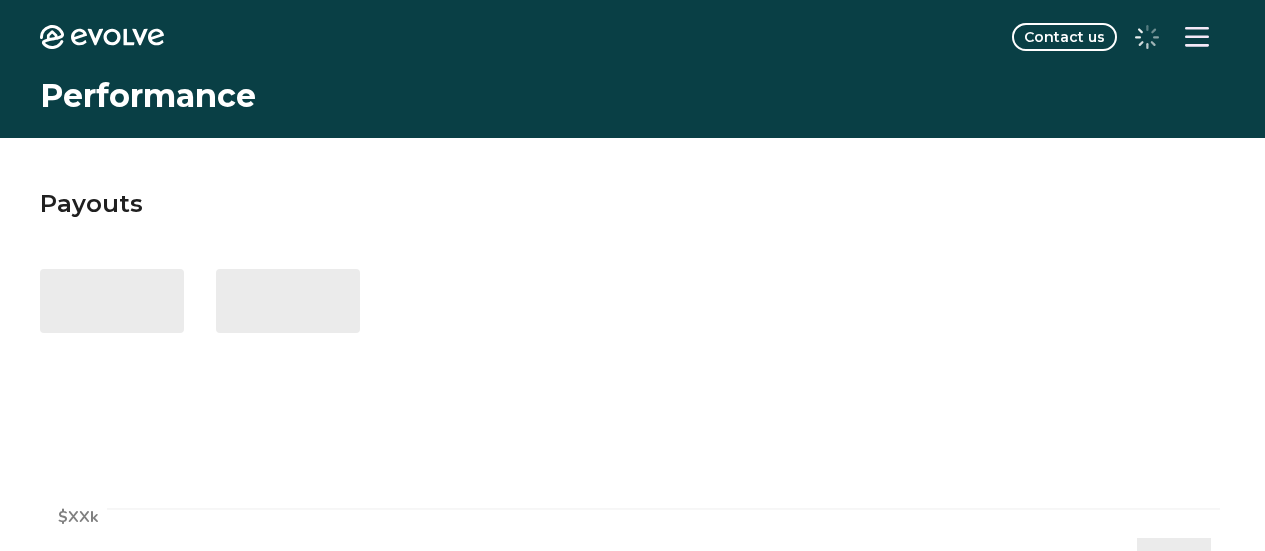 scroll, scrollTop: 0, scrollLeft: 0, axis: both 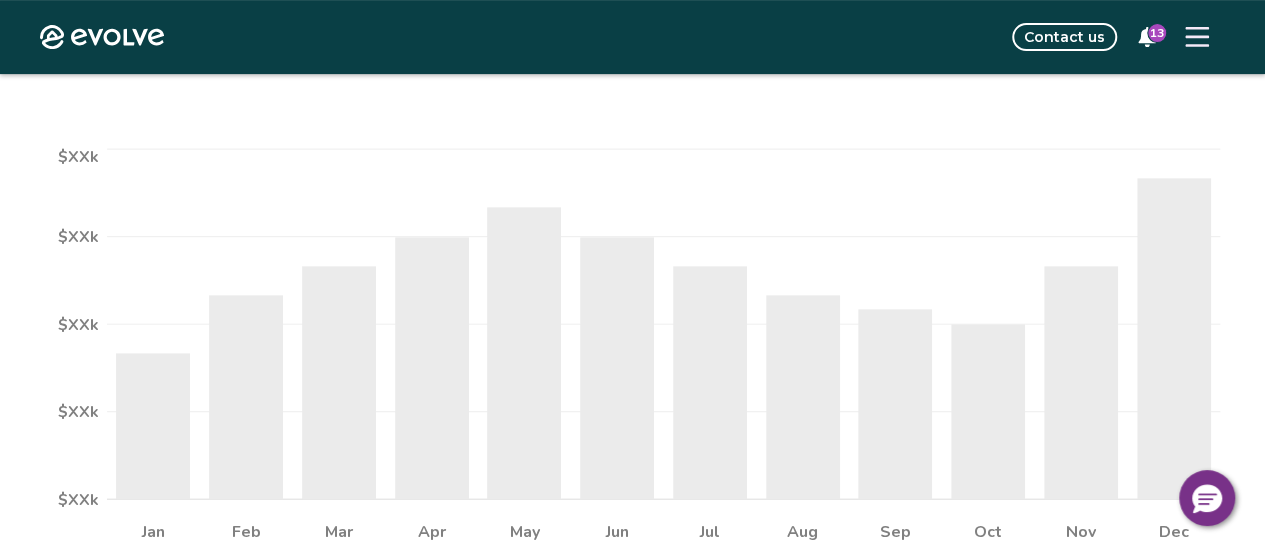 select on "****" 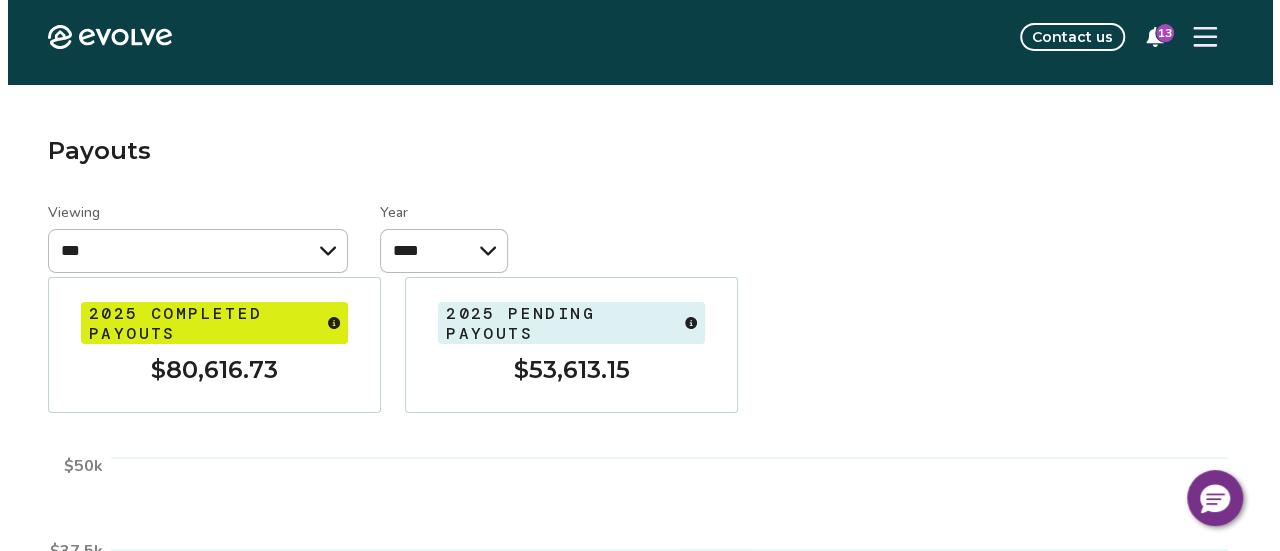 scroll, scrollTop: 0, scrollLeft: 0, axis: both 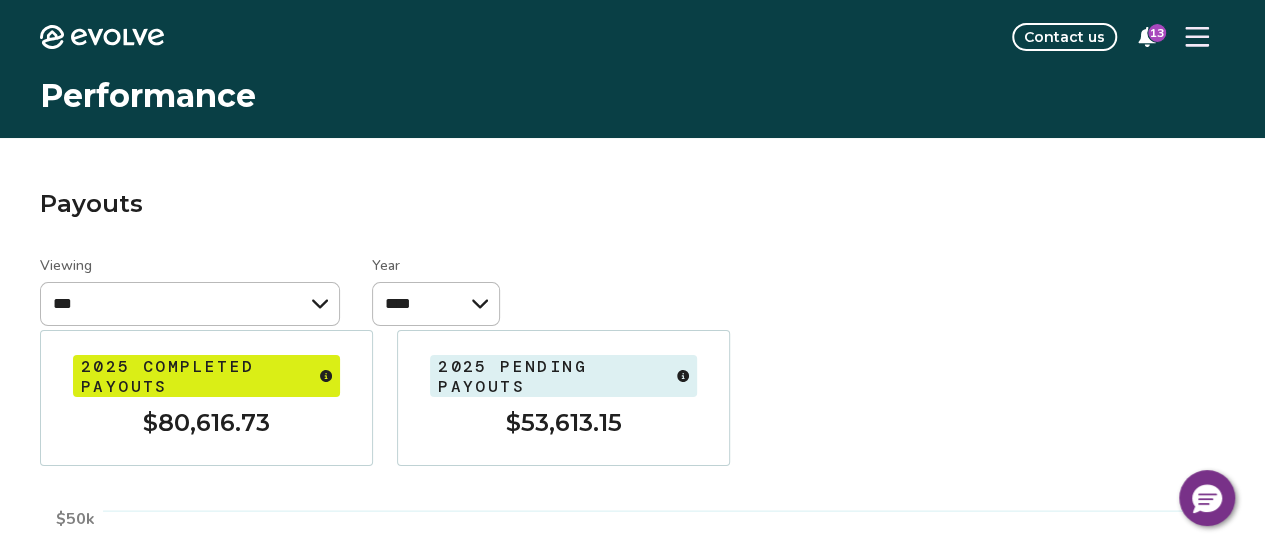 click 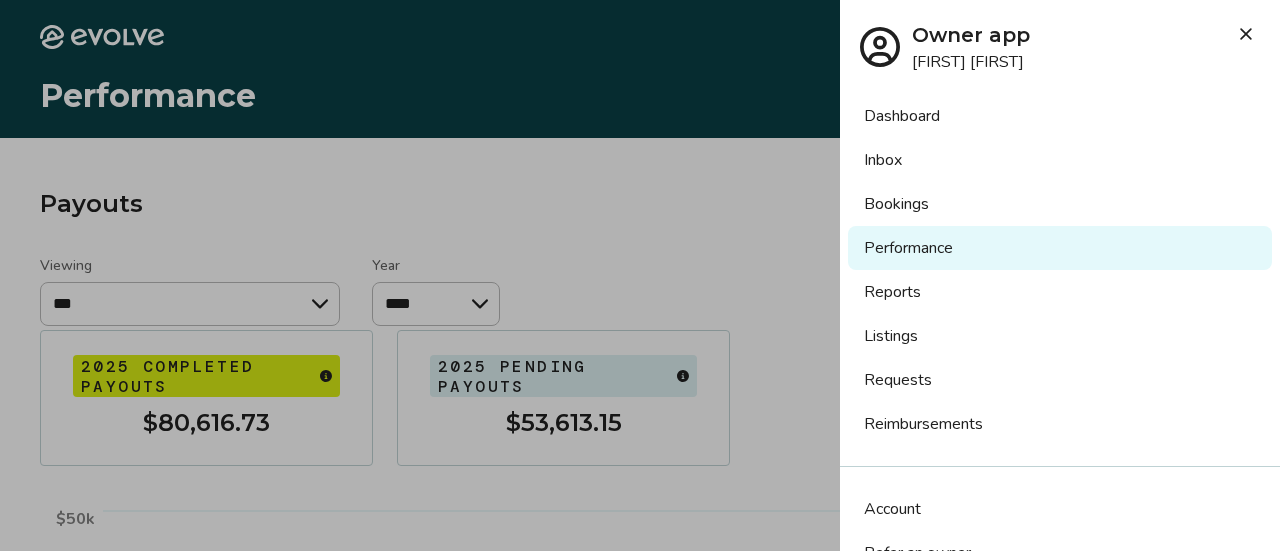 click on "Reports" at bounding box center (1060, 292) 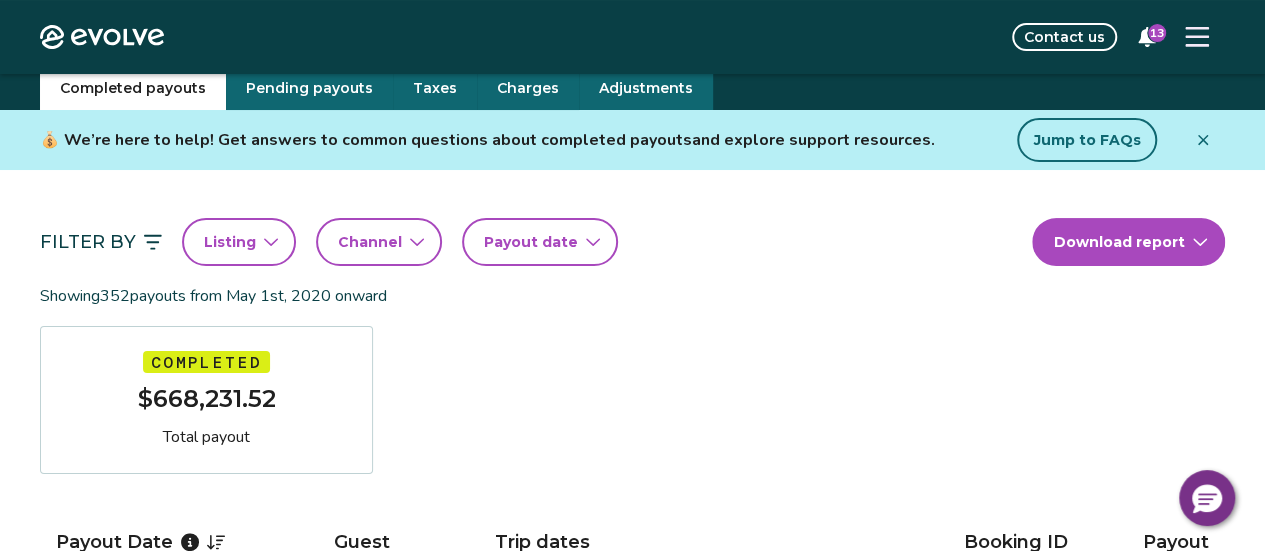 scroll, scrollTop: 65, scrollLeft: 0, axis: vertical 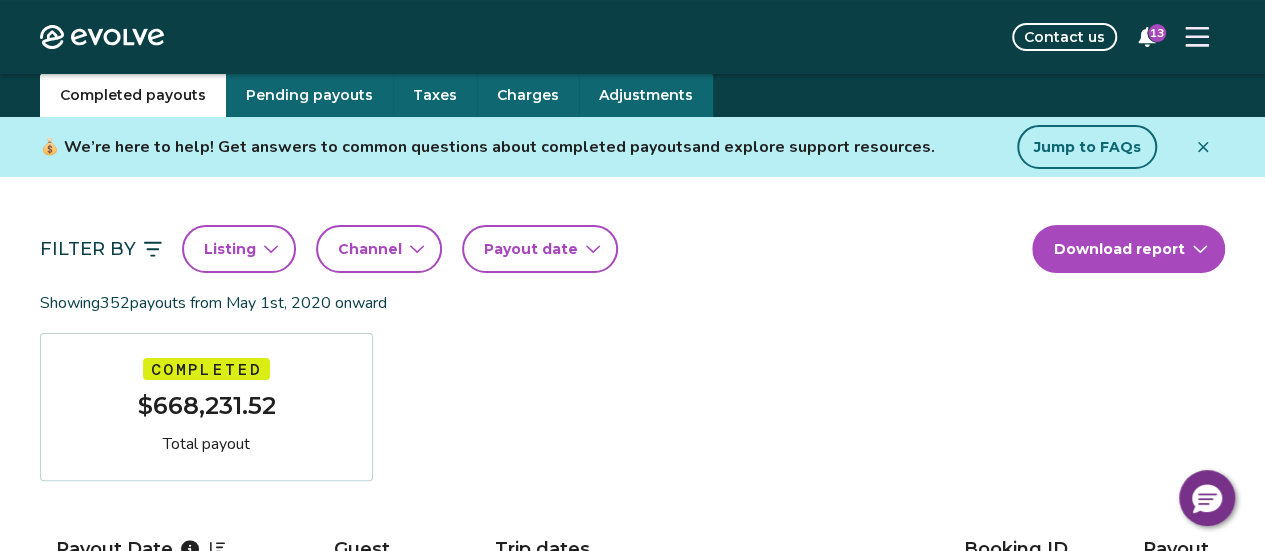 click on "Pending payouts" at bounding box center [309, 95] 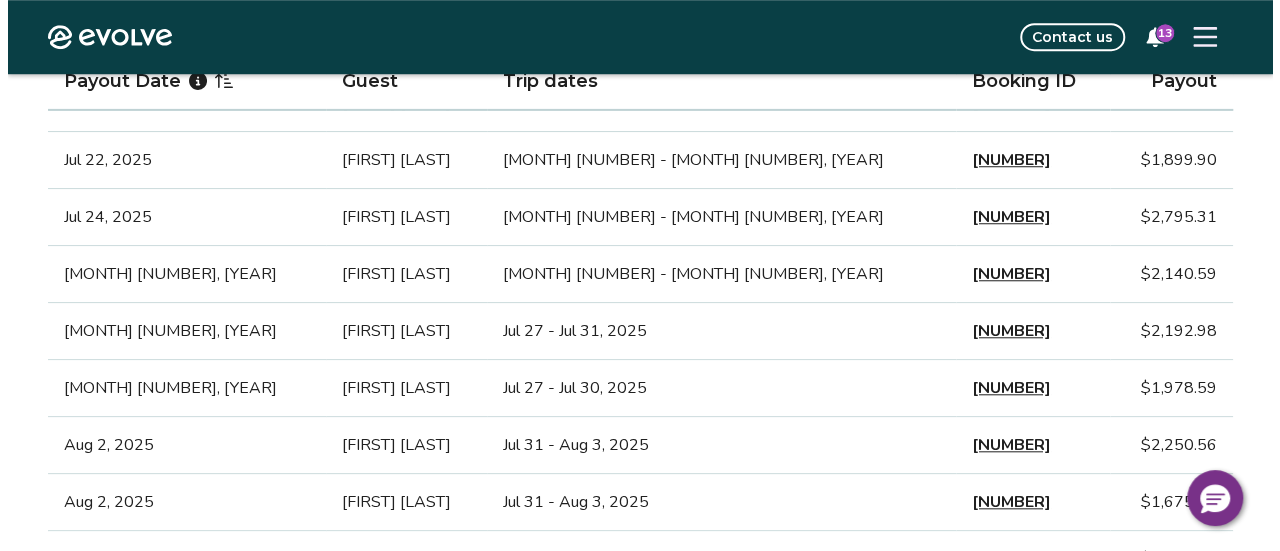scroll, scrollTop: 738, scrollLeft: 0, axis: vertical 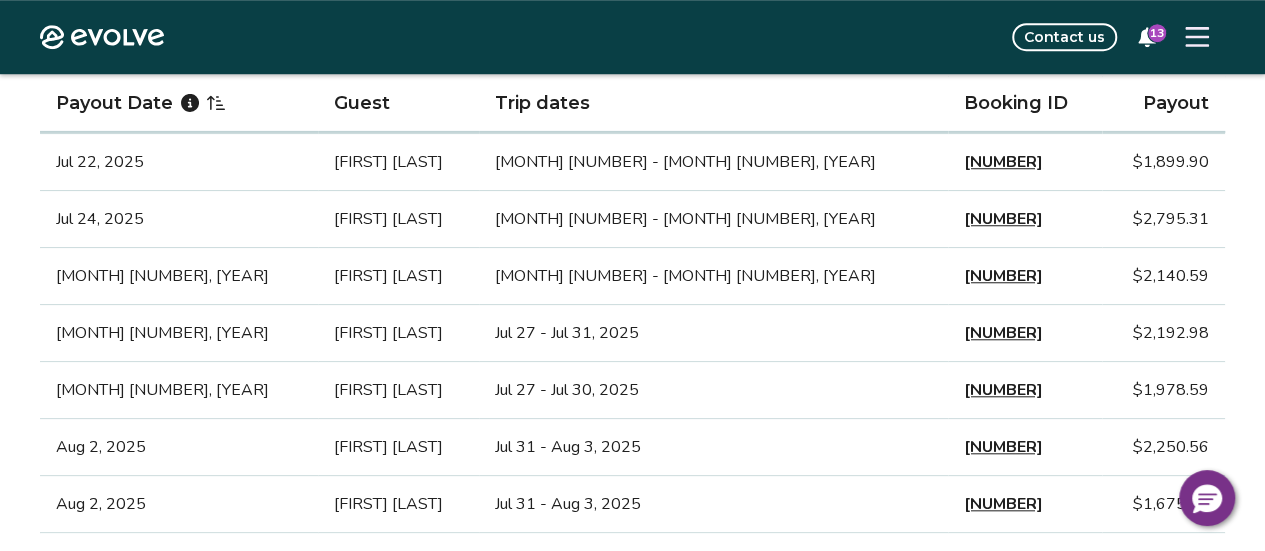 click 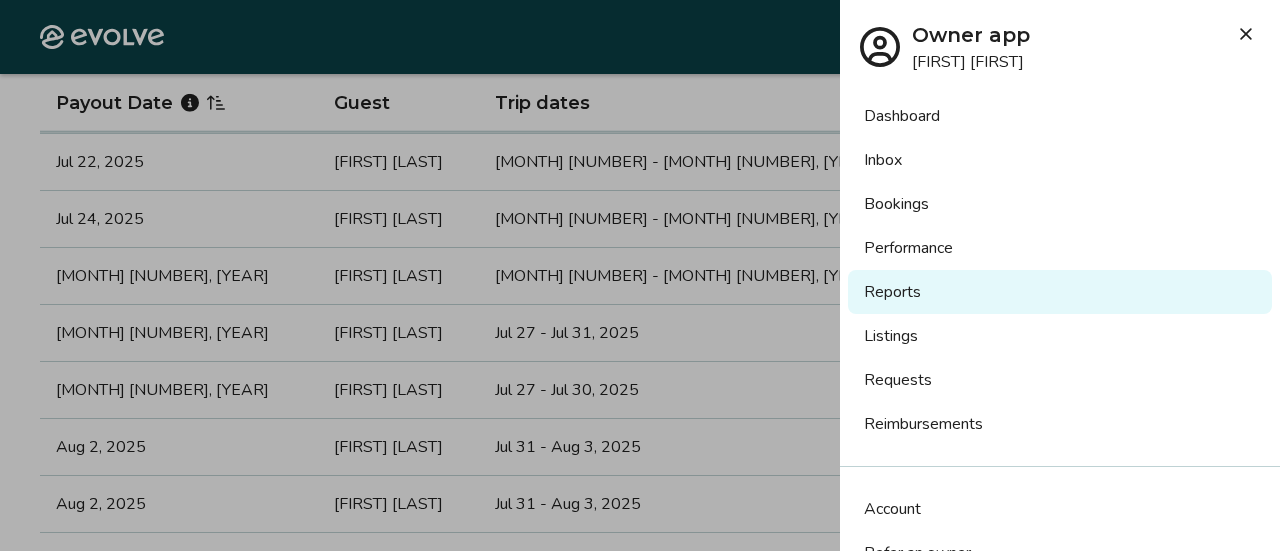 click on "Performance" at bounding box center (1060, 248) 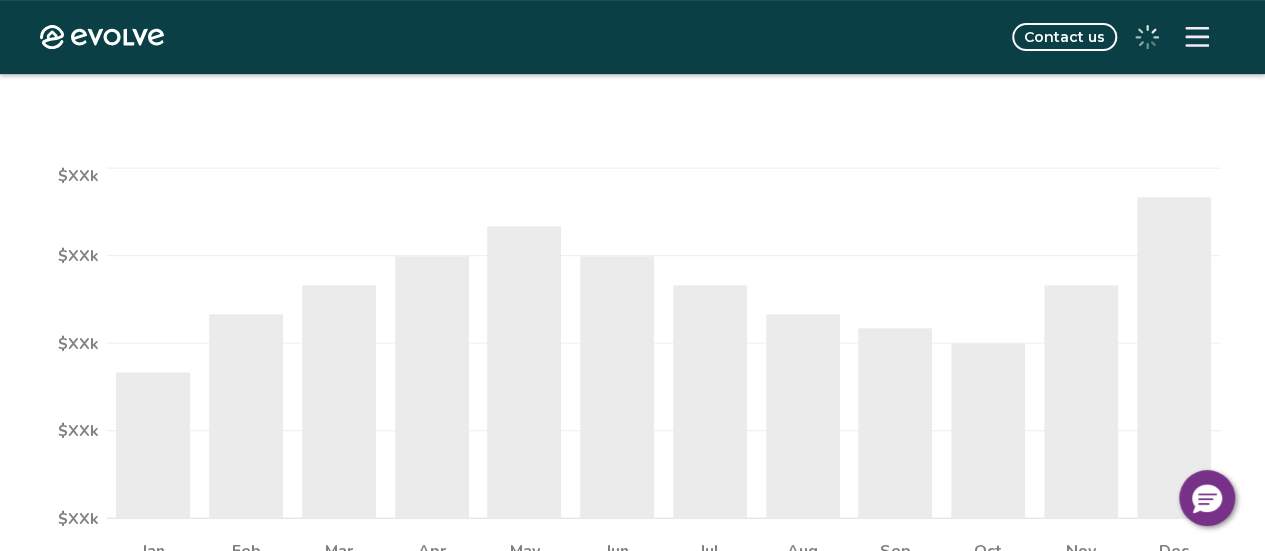 scroll, scrollTop: 370, scrollLeft: 0, axis: vertical 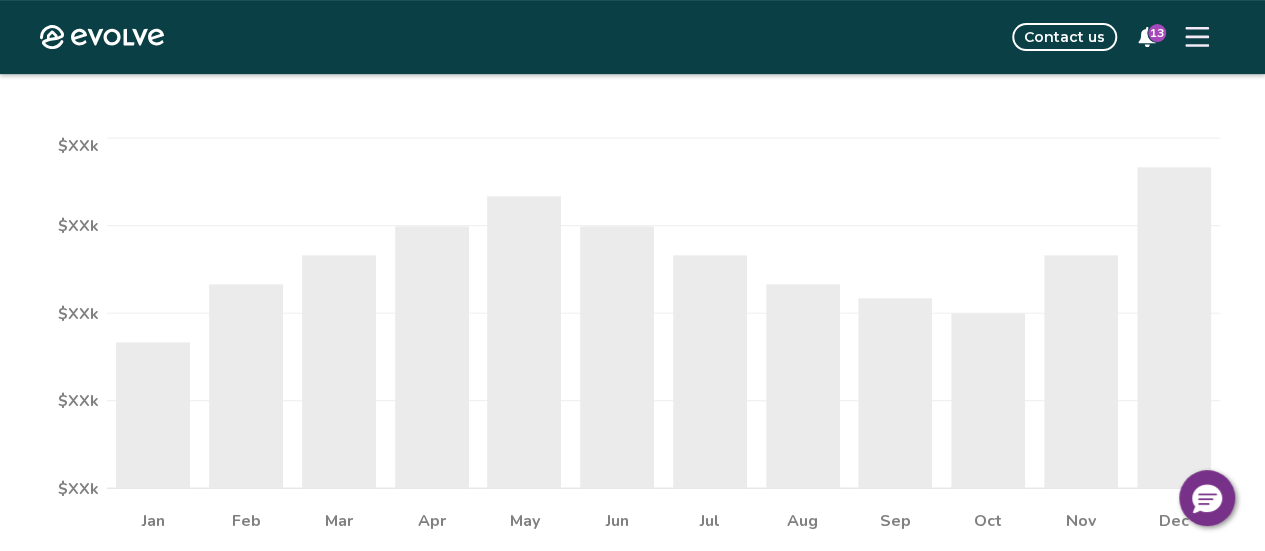 select on "****" 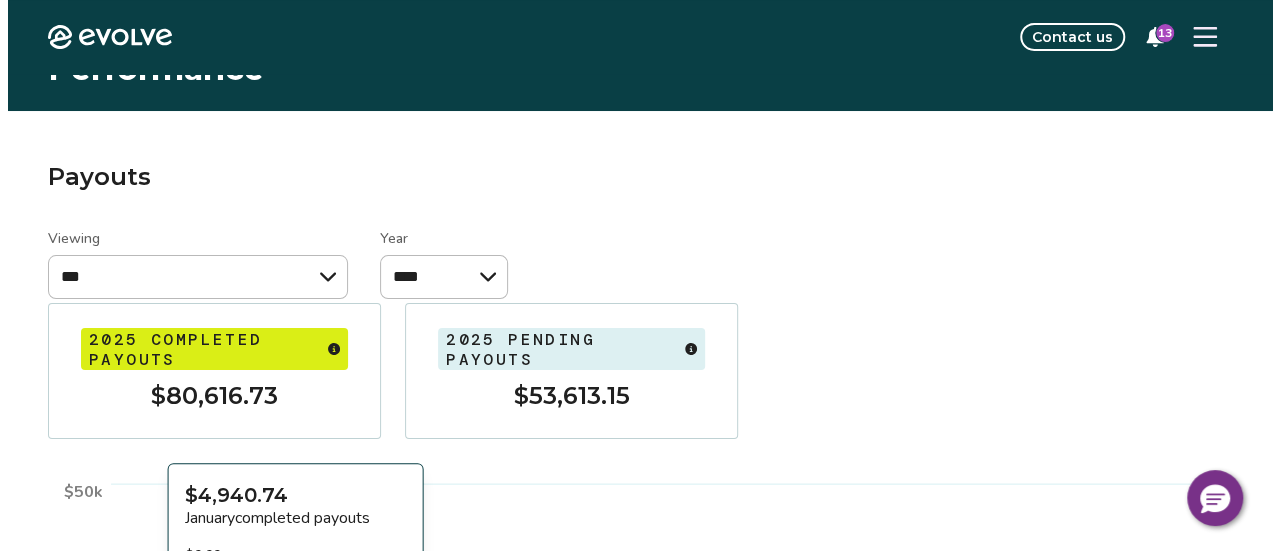 scroll, scrollTop: 0, scrollLeft: 0, axis: both 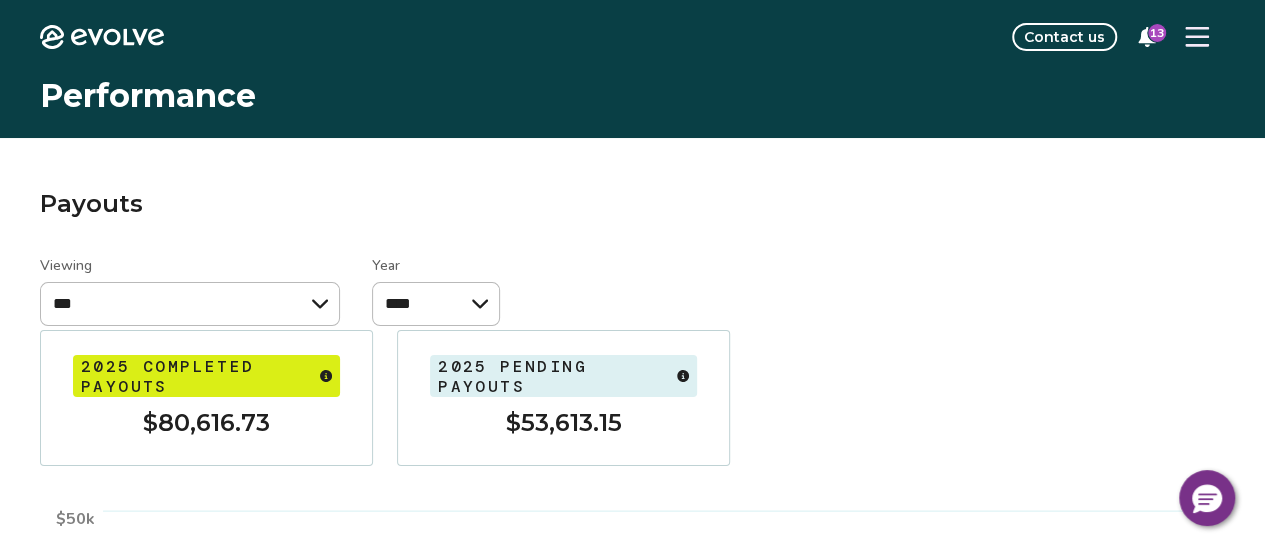 click at bounding box center [1197, 37] 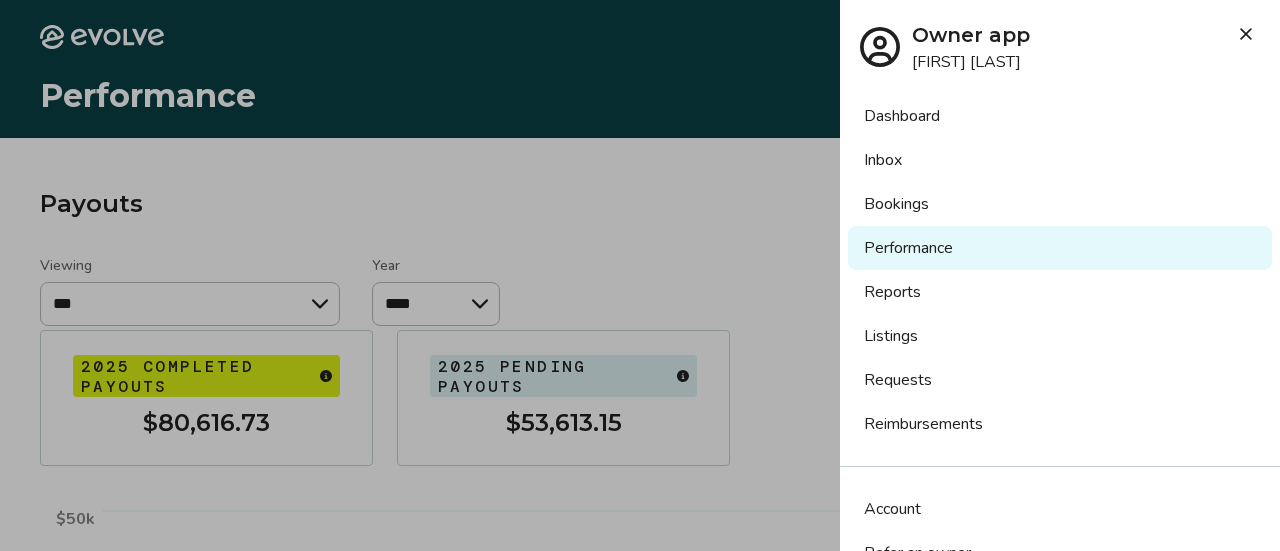 click on "Bookings" at bounding box center (1060, 204) 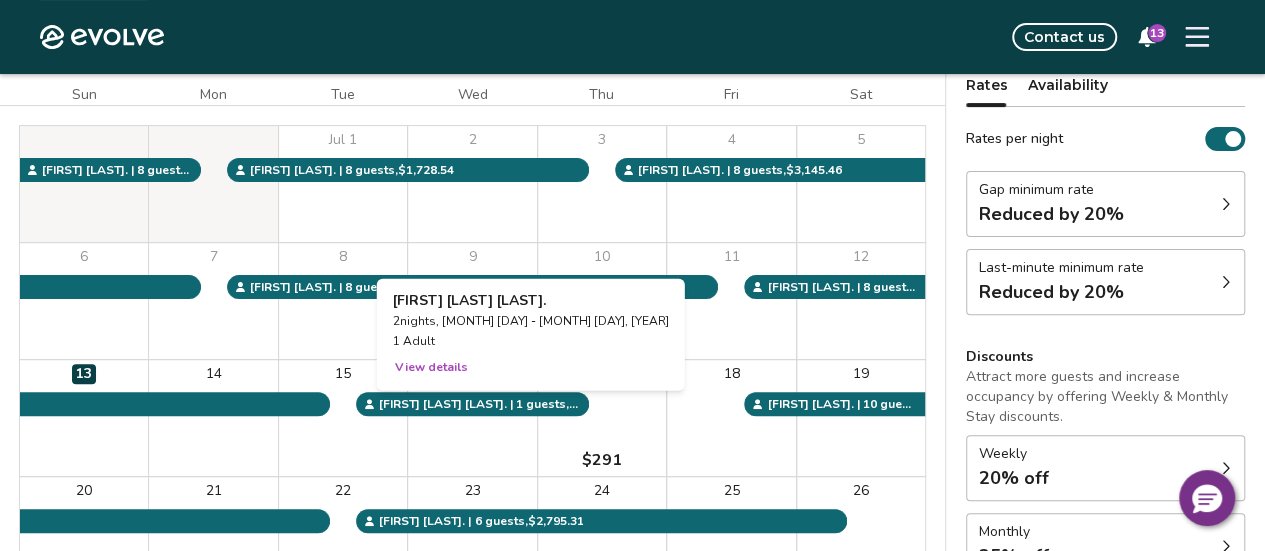 scroll, scrollTop: 0, scrollLeft: 0, axis: both 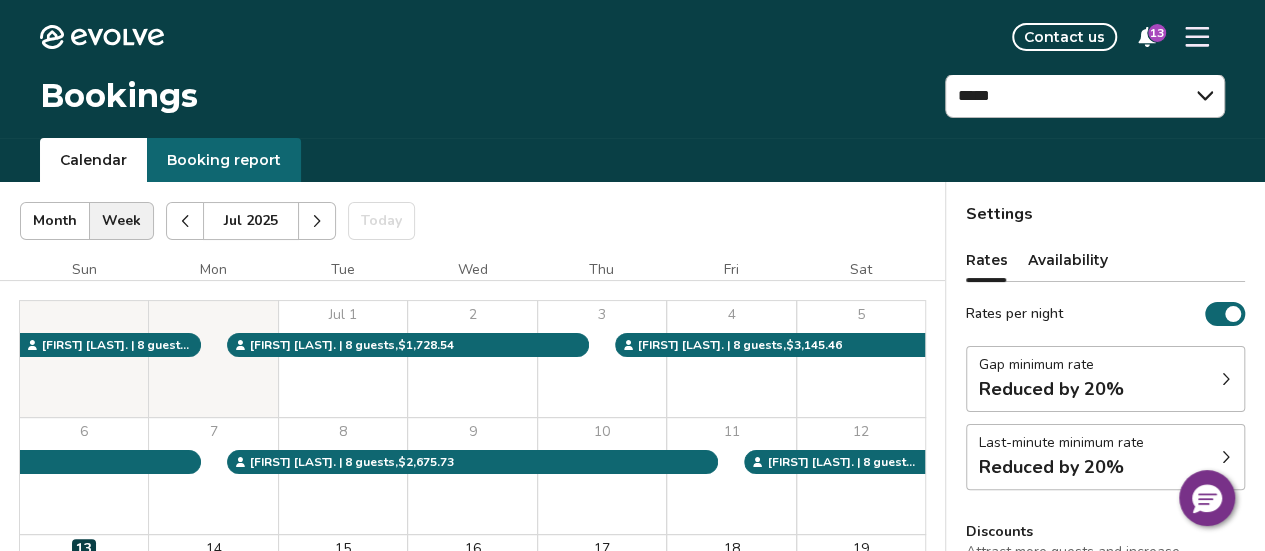 click 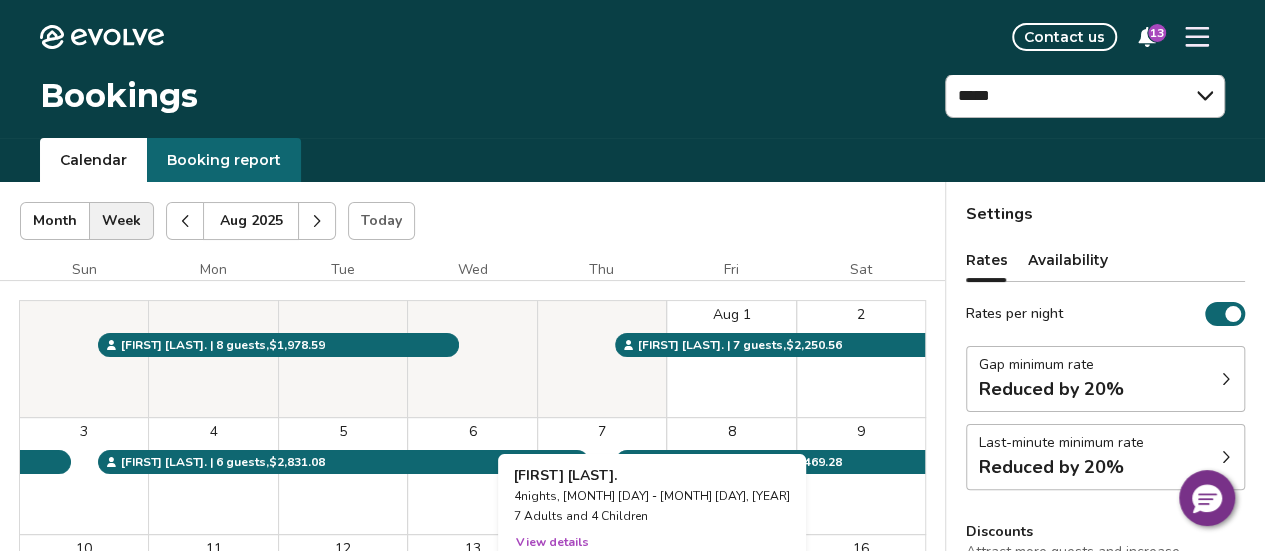 scroll, scrollTop: 1, scrollLeft: 0, axis: vertical 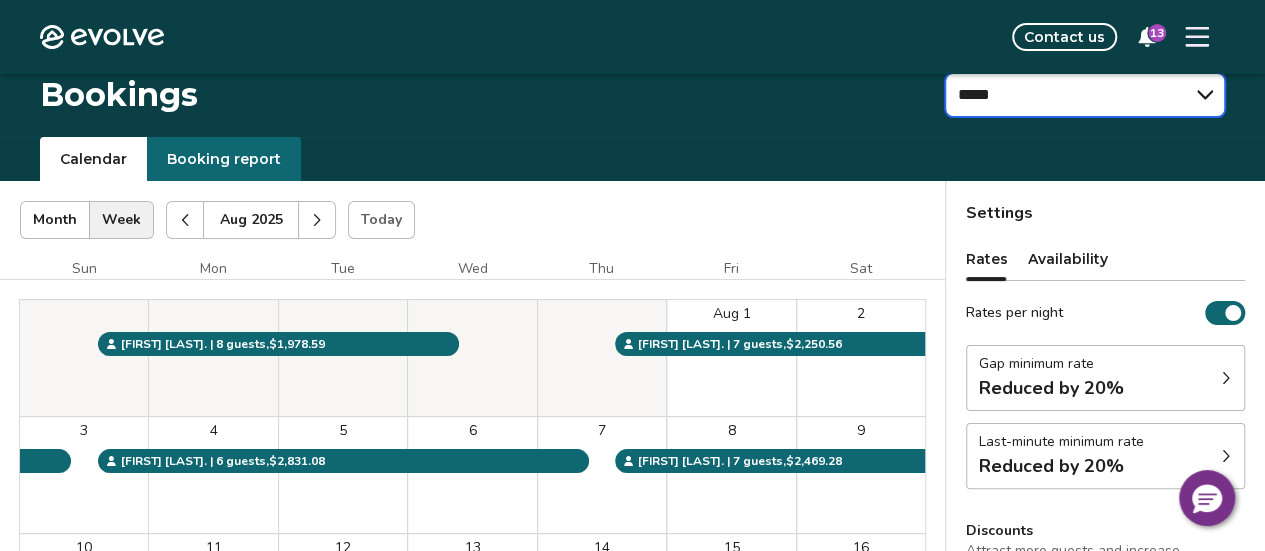 click on "**********" at bounding box center (1085, 95) 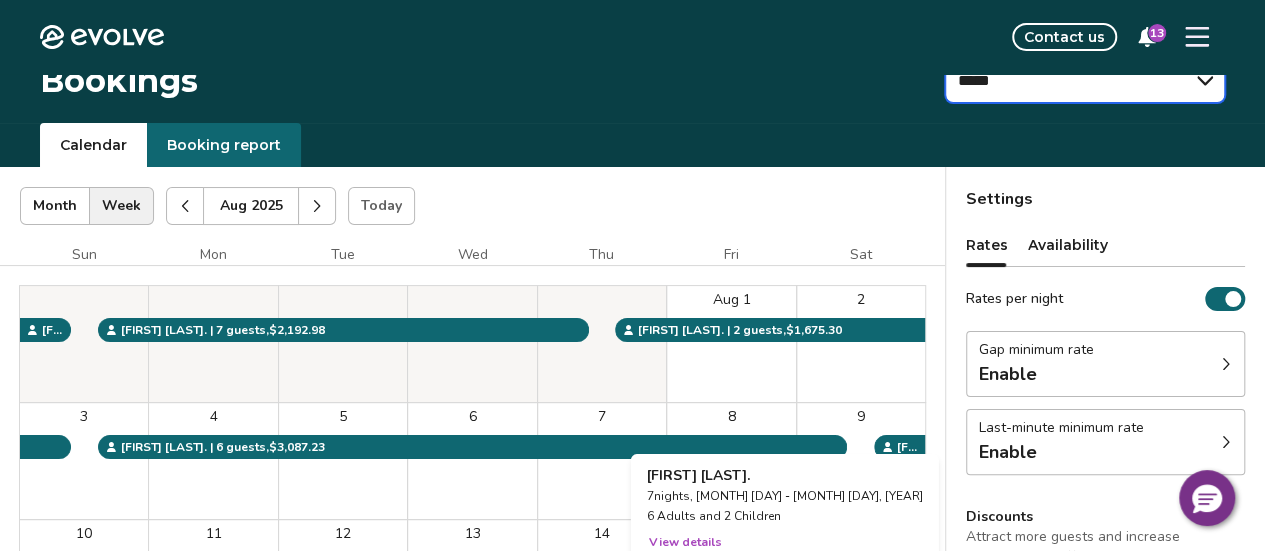 scroll, scrollTop: 0, scrollLeft: 0, axis: both 